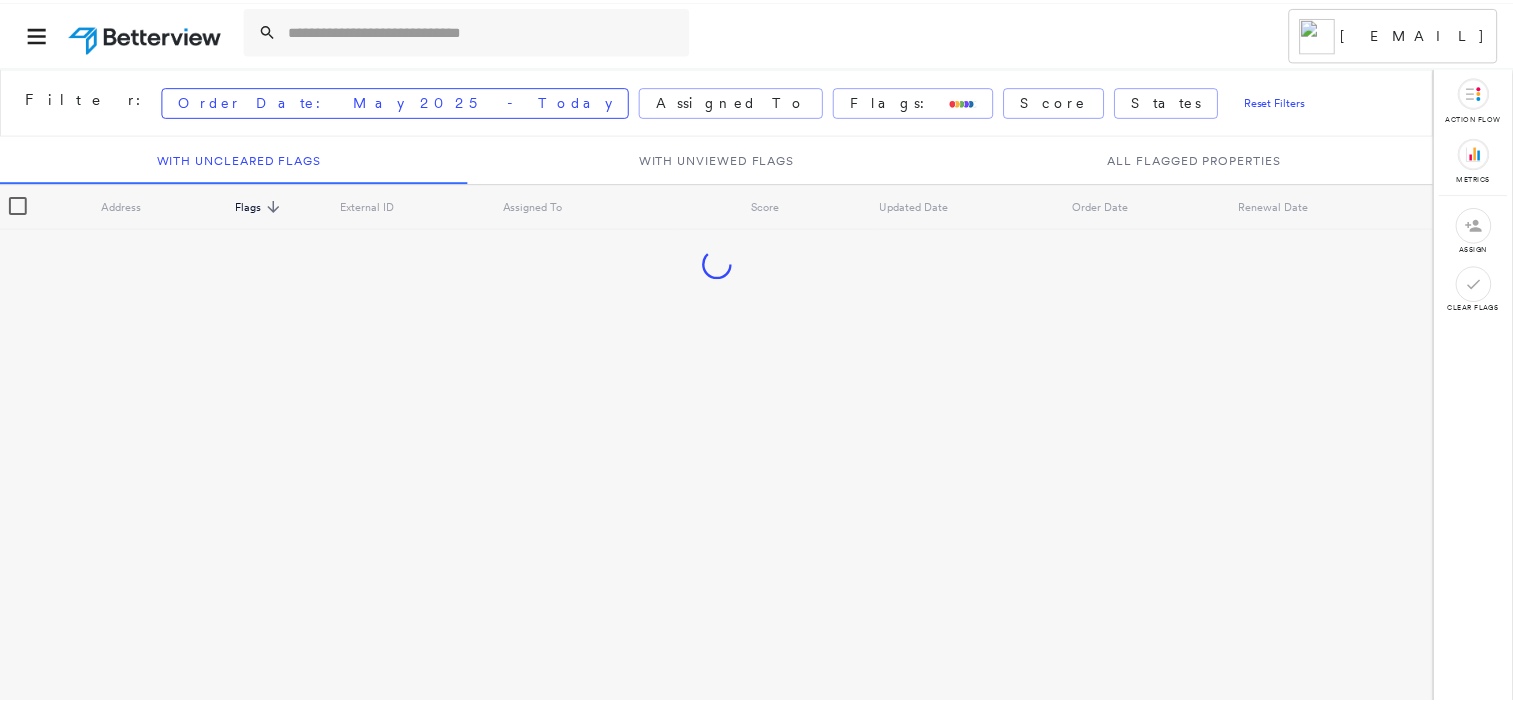 scroll, scrollTop: 0, scrollLeft: 0, axis: both 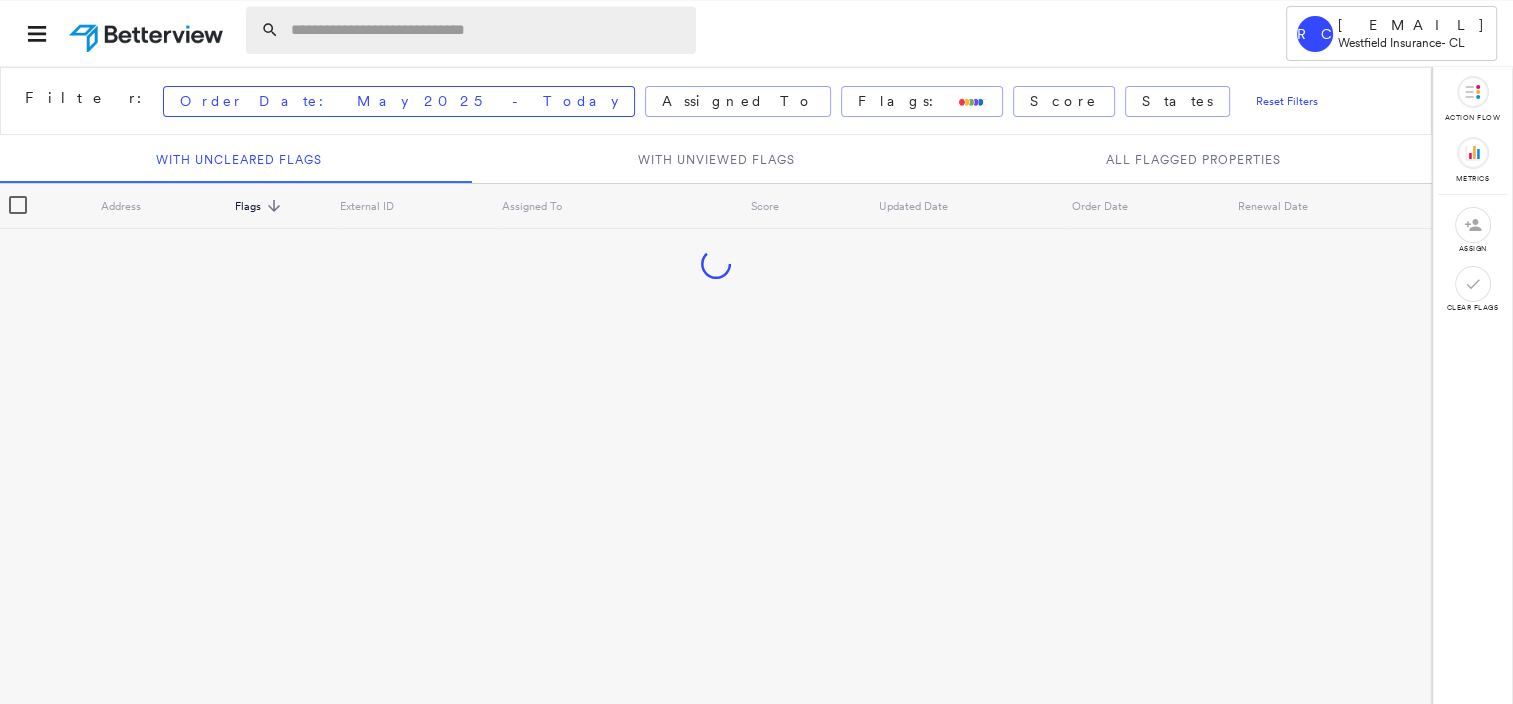 click at bounding box center (487, 30) 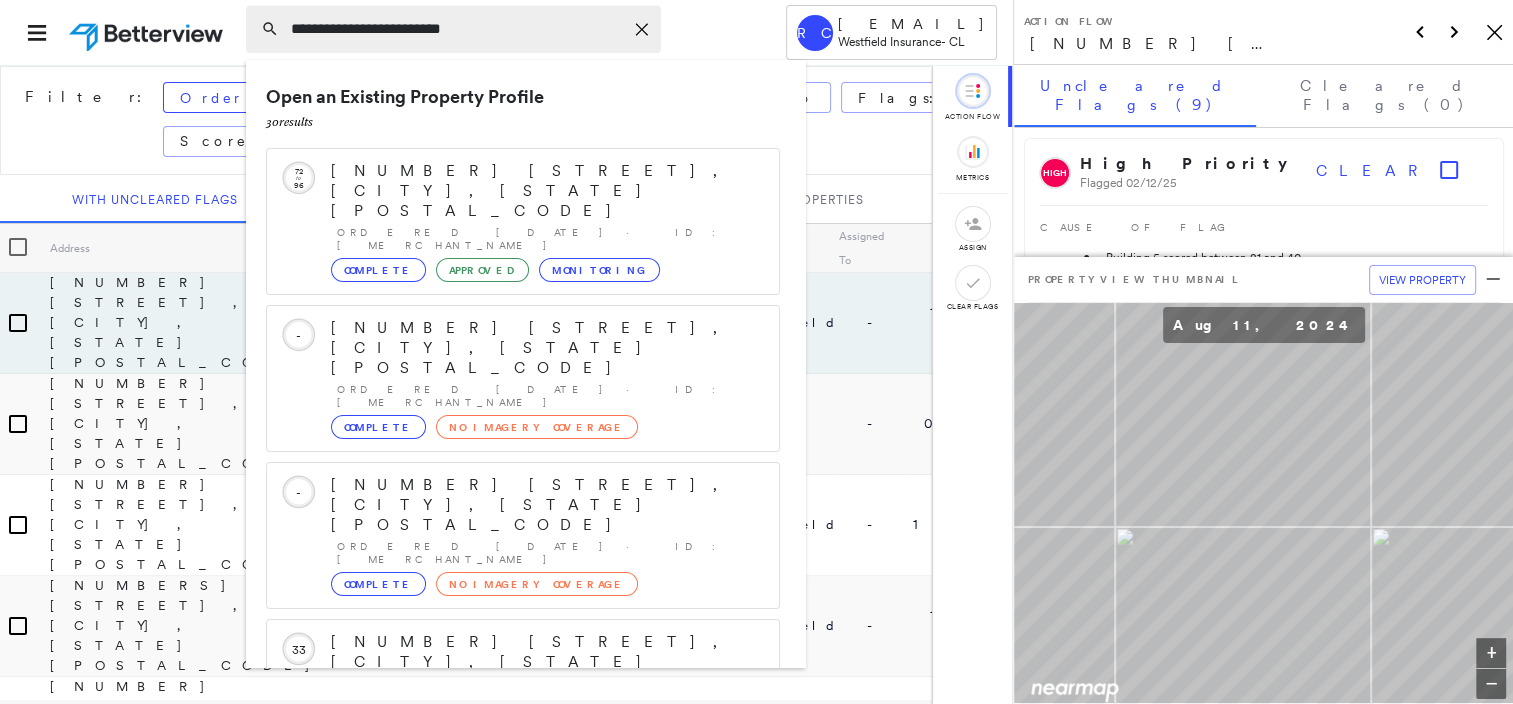 click on "**********" at bounding box center (457, 29) 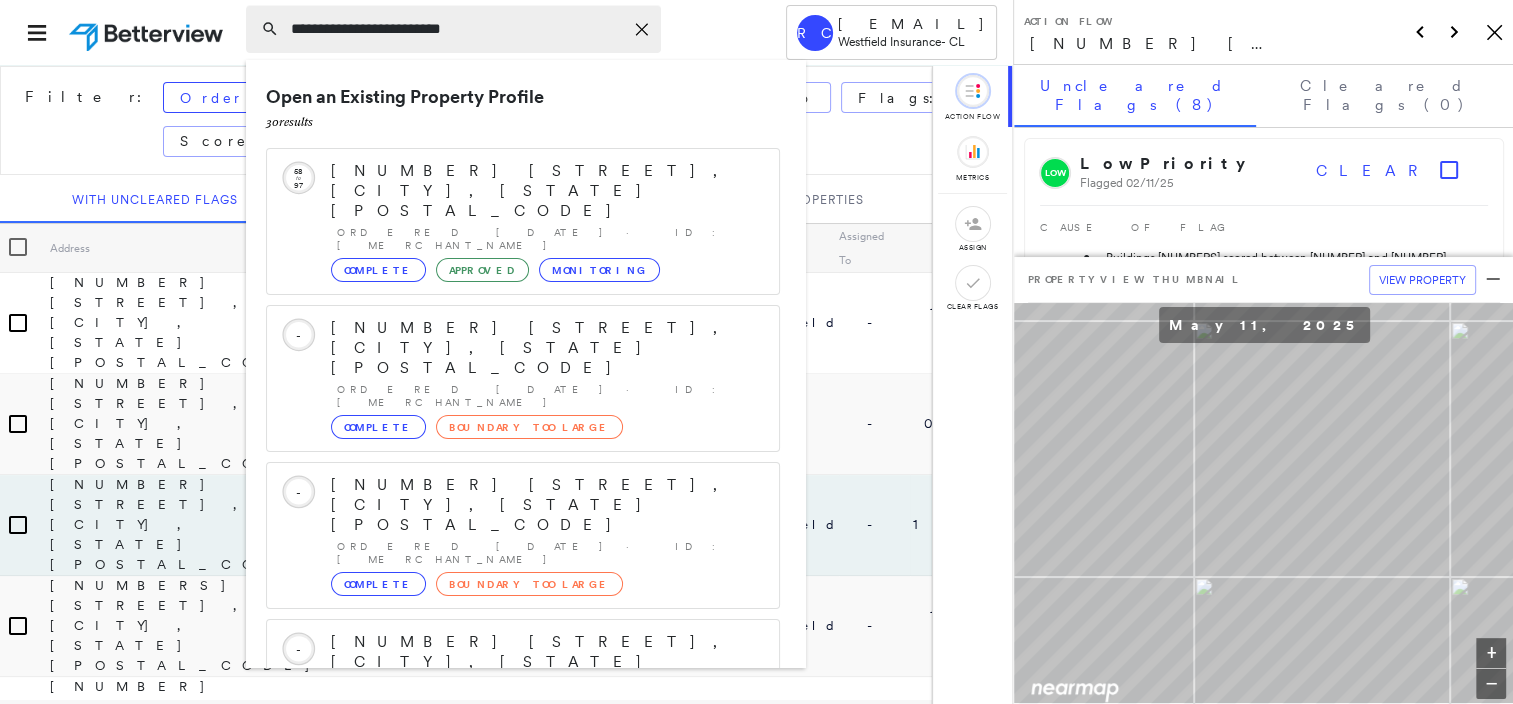 drag, startPoint x: 507, startPoint y: 32, endPoint x: 256, endPoint y: 5, distance: 252.44801 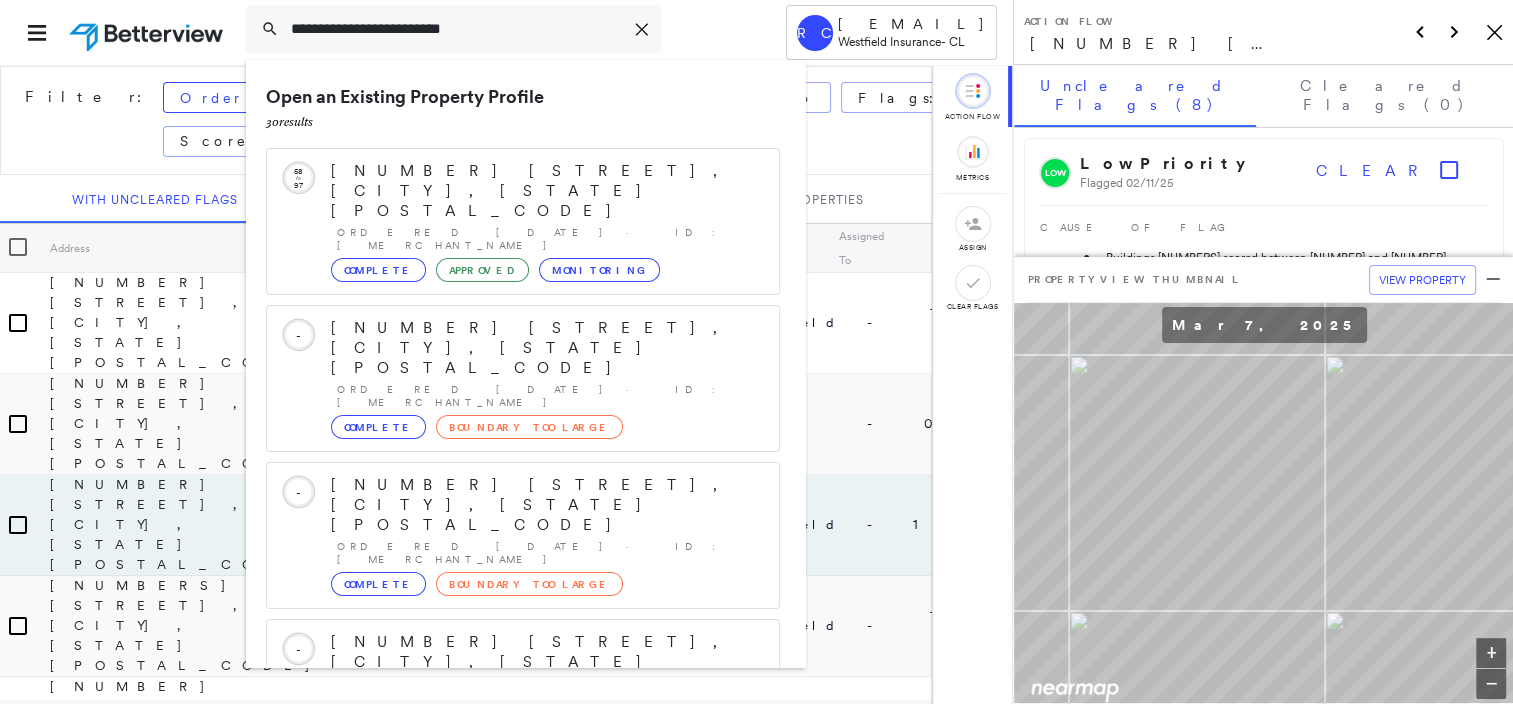 type on "**********" 